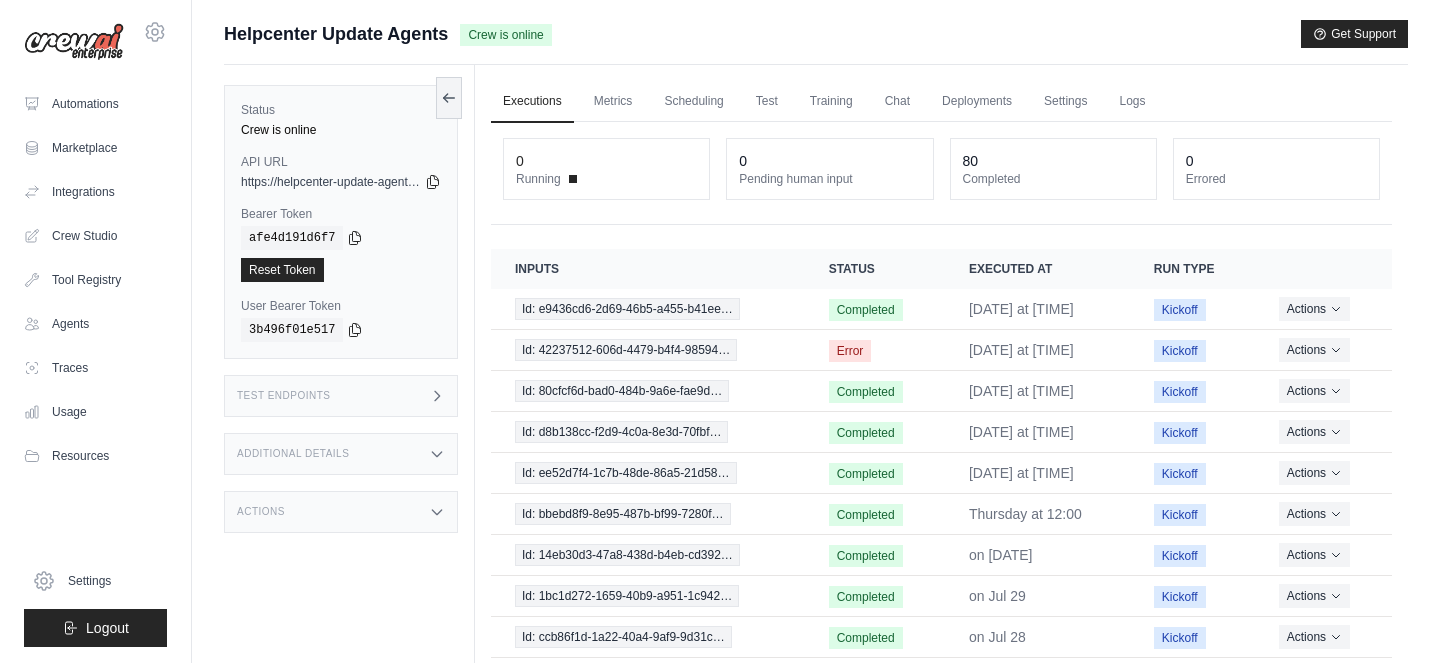 scroll, scrollTop: 0, scrollLeft: 0, axis: both 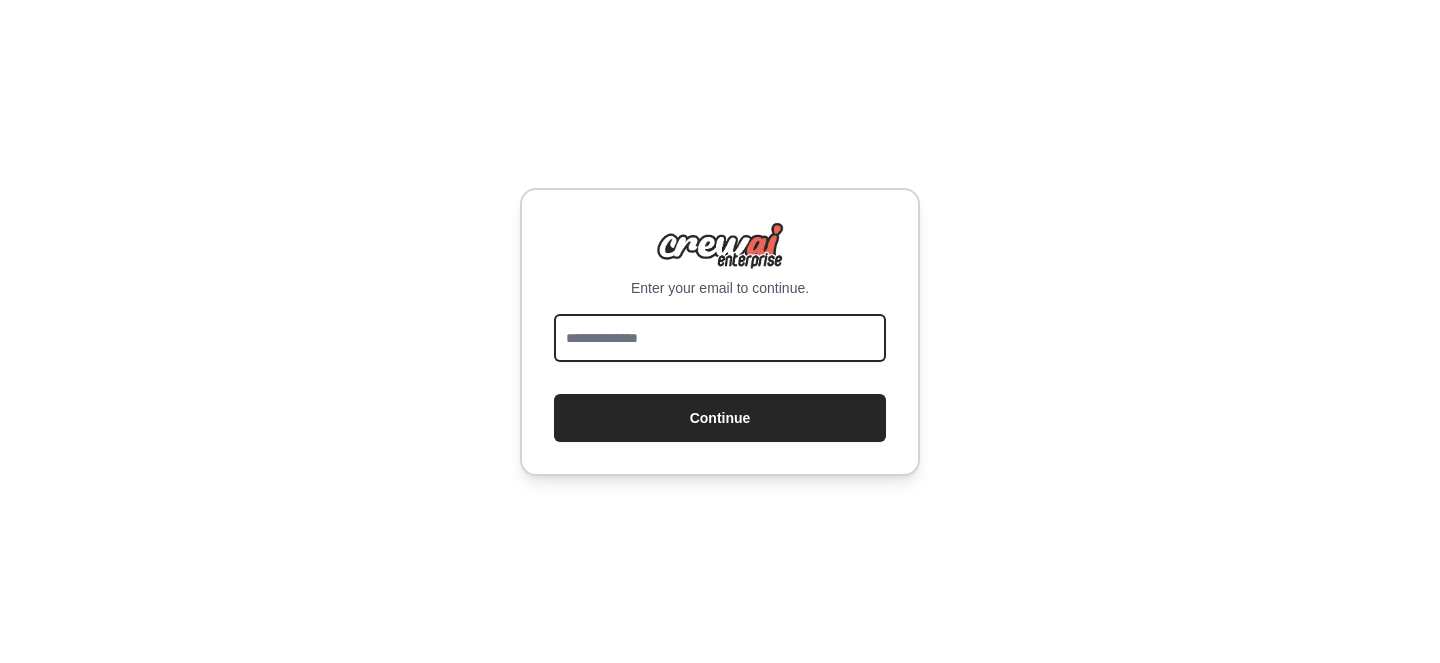 click at bounding box center [720, 338] 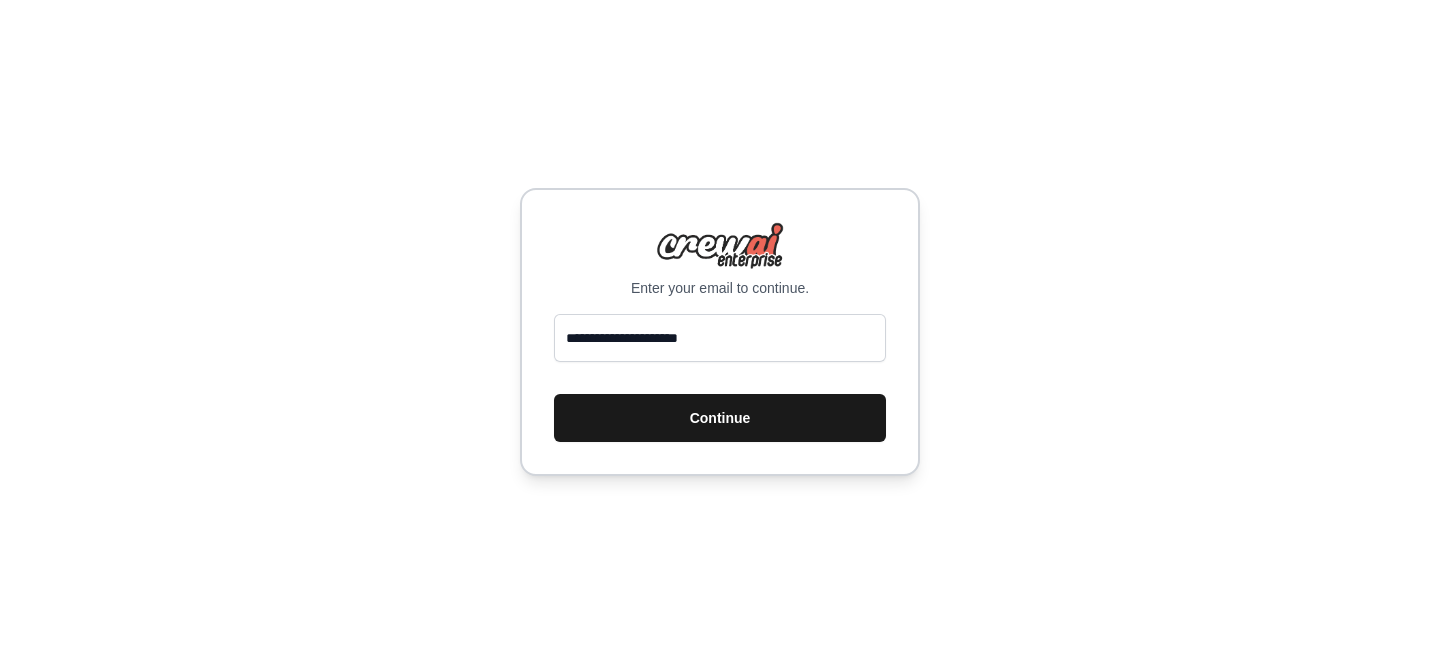 click on "Continue" at bounding box center [720, 418] 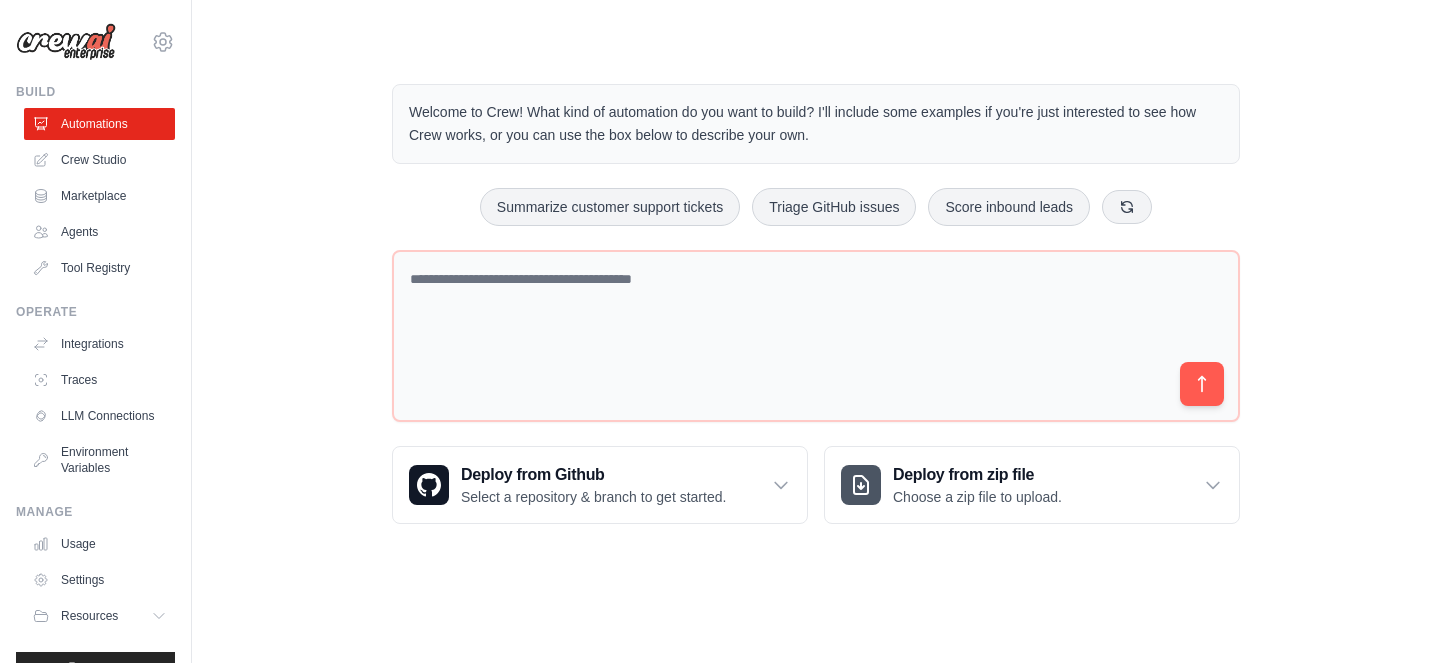scroll, scrollTop: 0, scrollLeft: 0, axis: both 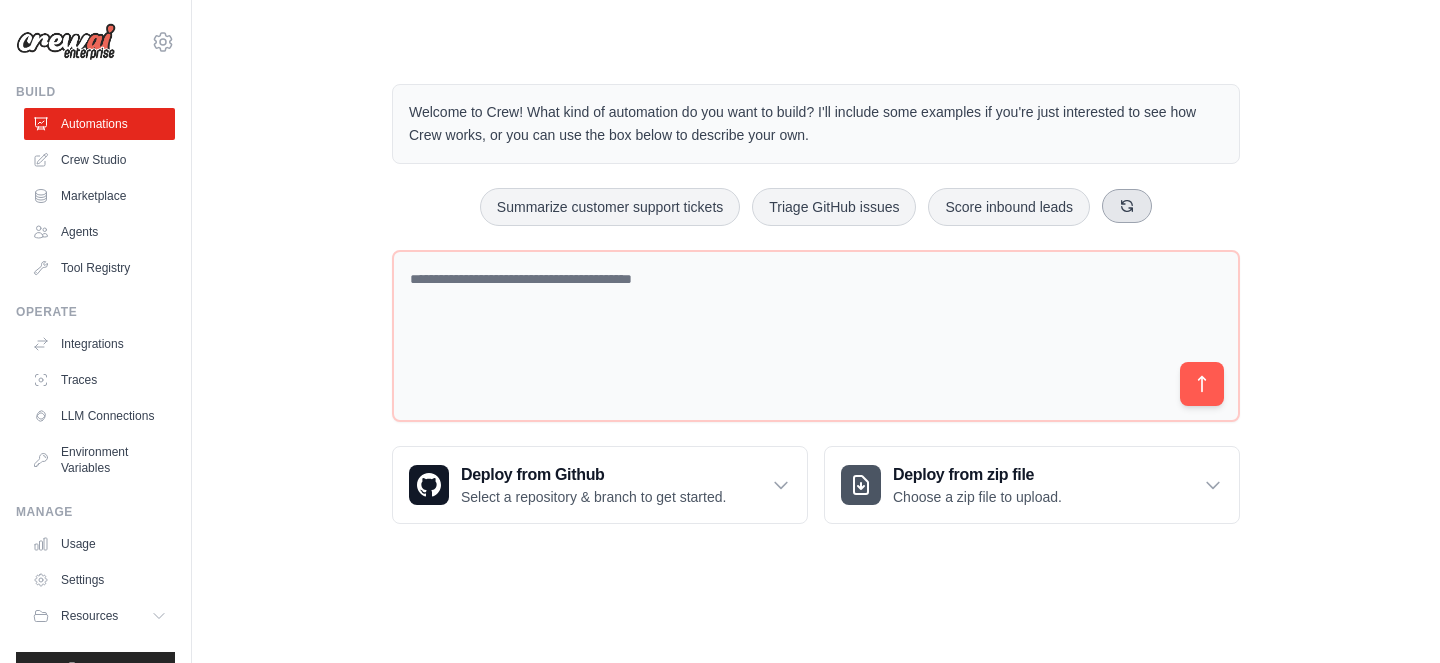 click 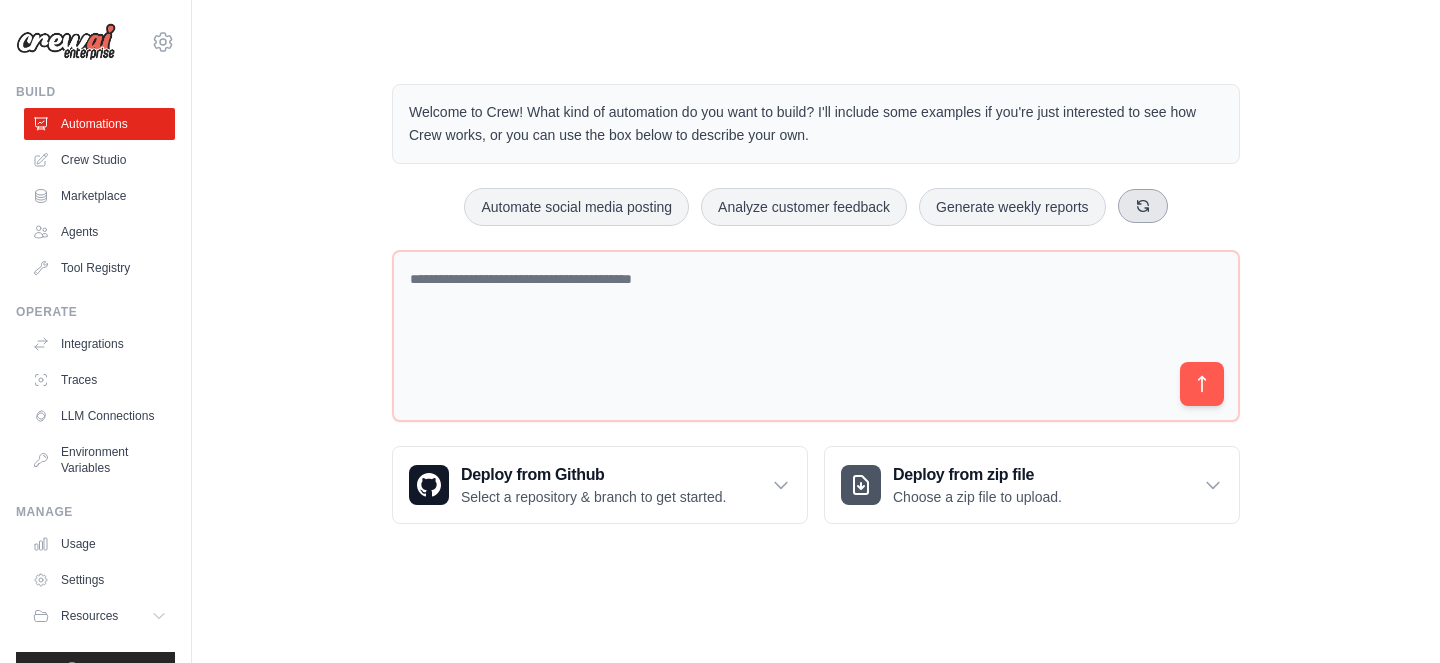 click at bounding box center [1143, 206] 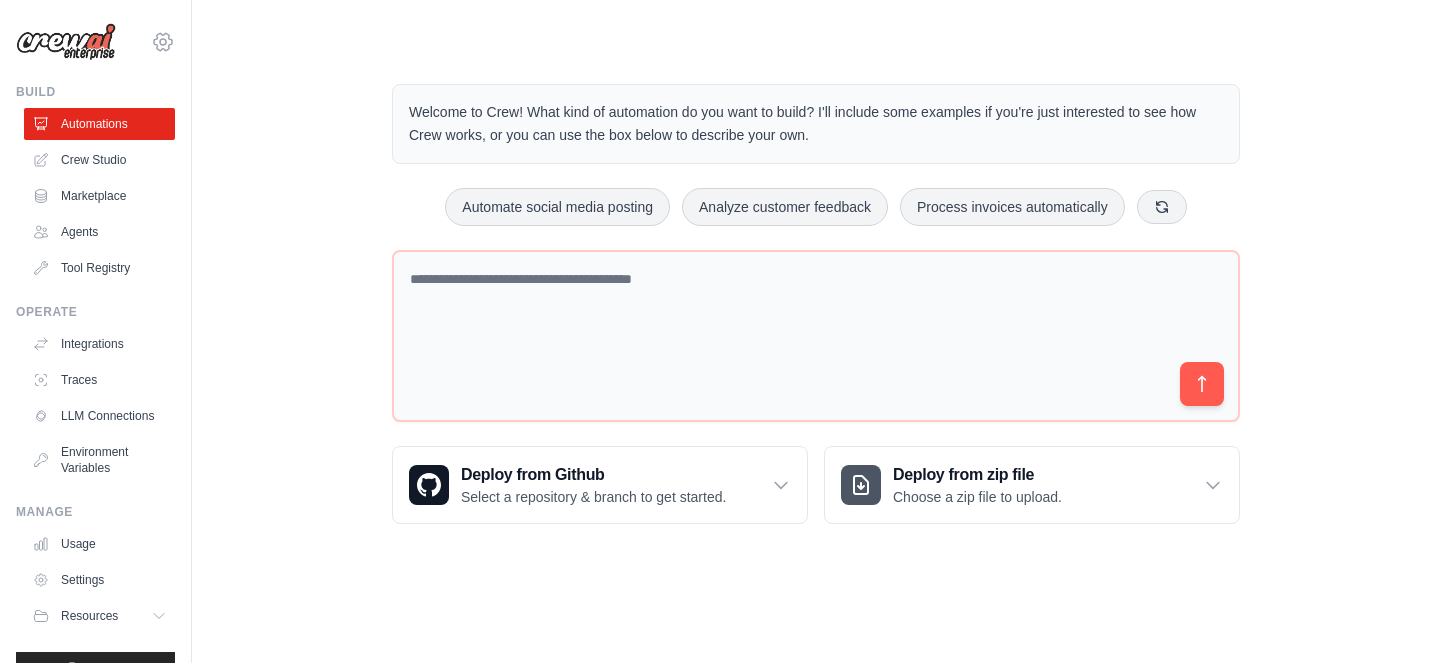 click 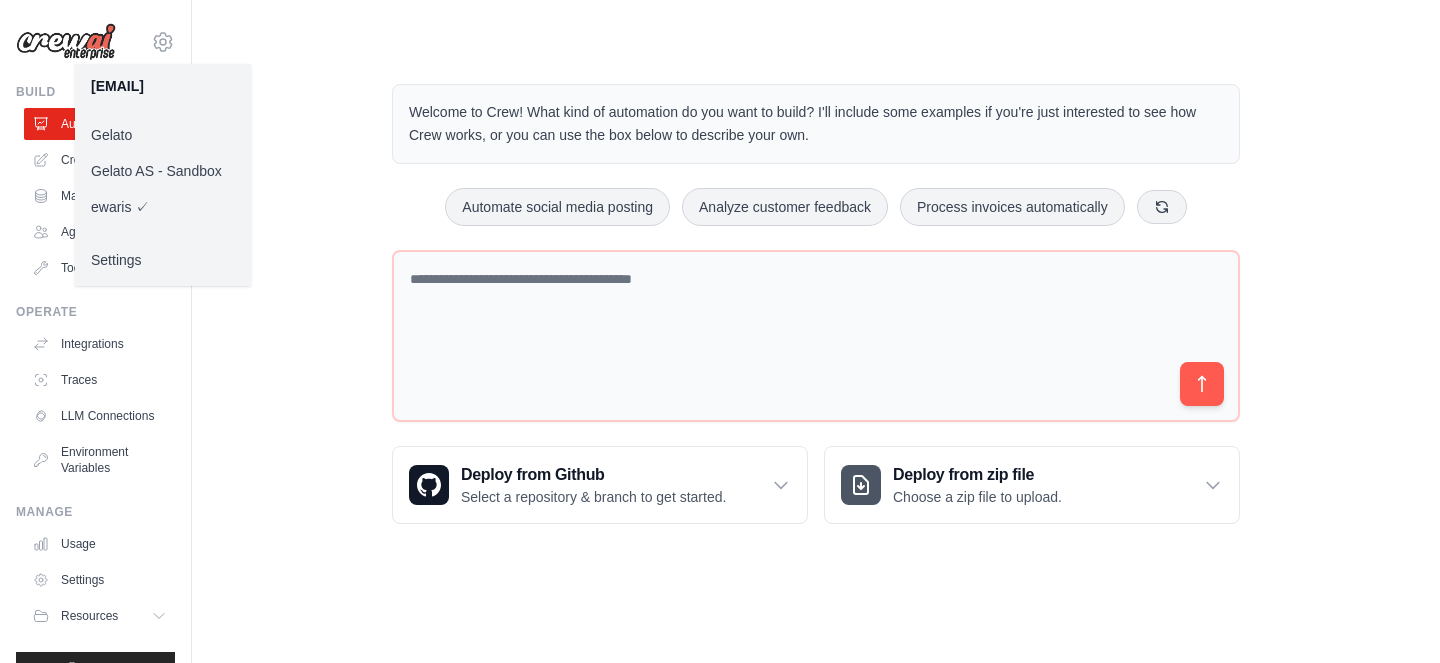 click on "Gelato AS - Sandbox" at bounding box center [163, 171] 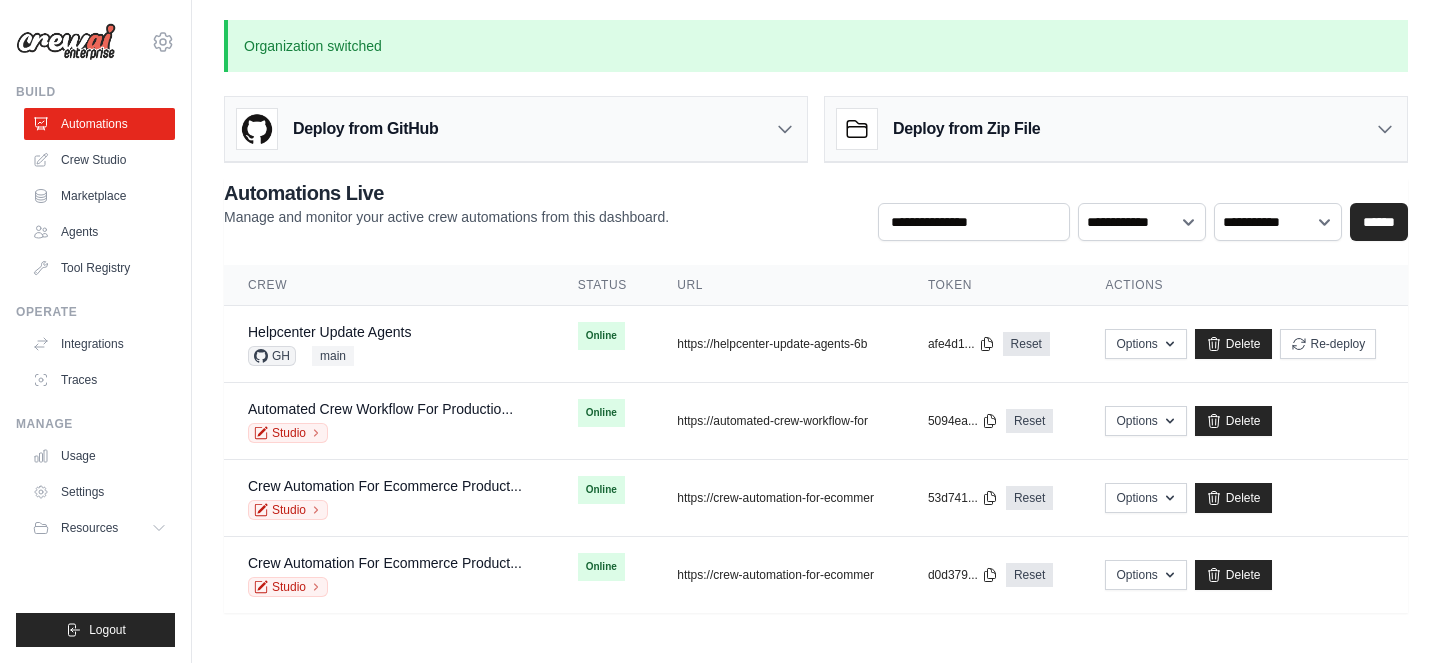 scroll, scrollTop: 0, scrollLeft: 0, axis: both 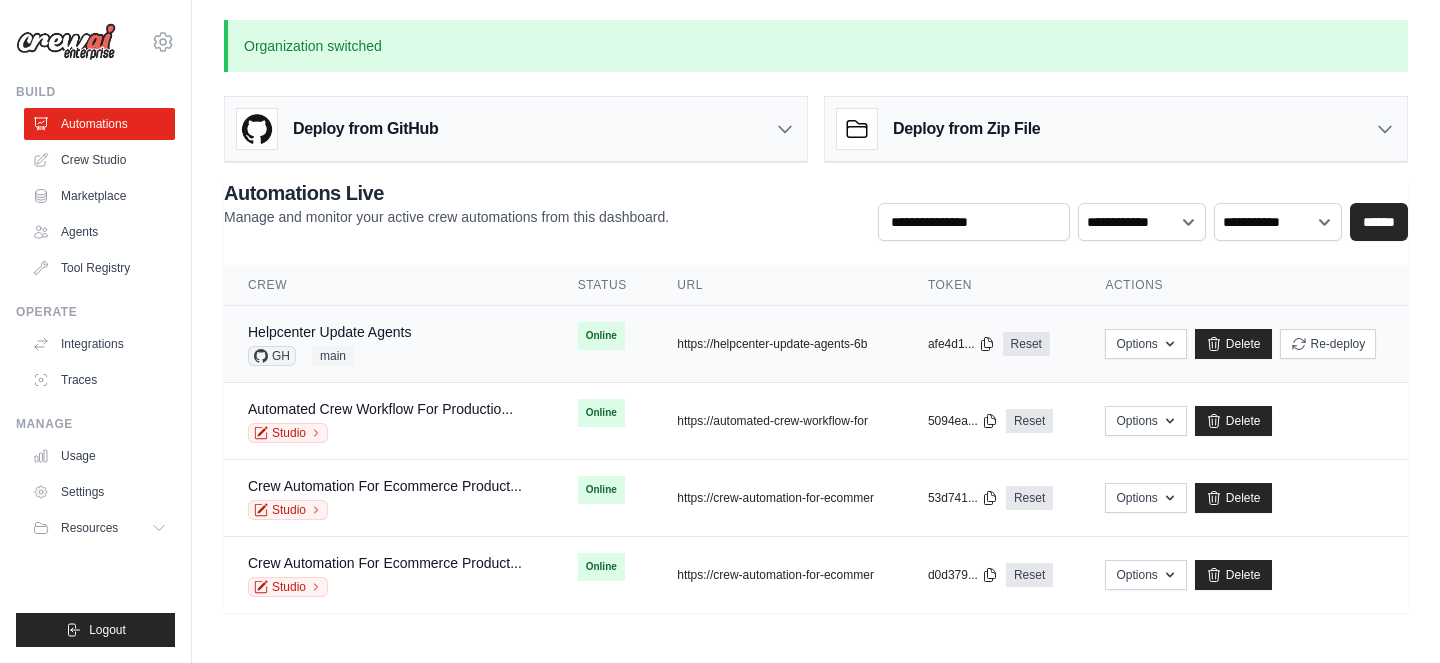 click on "Helpcenter Update Agents
GH
main" at bounding box center [389, 344] 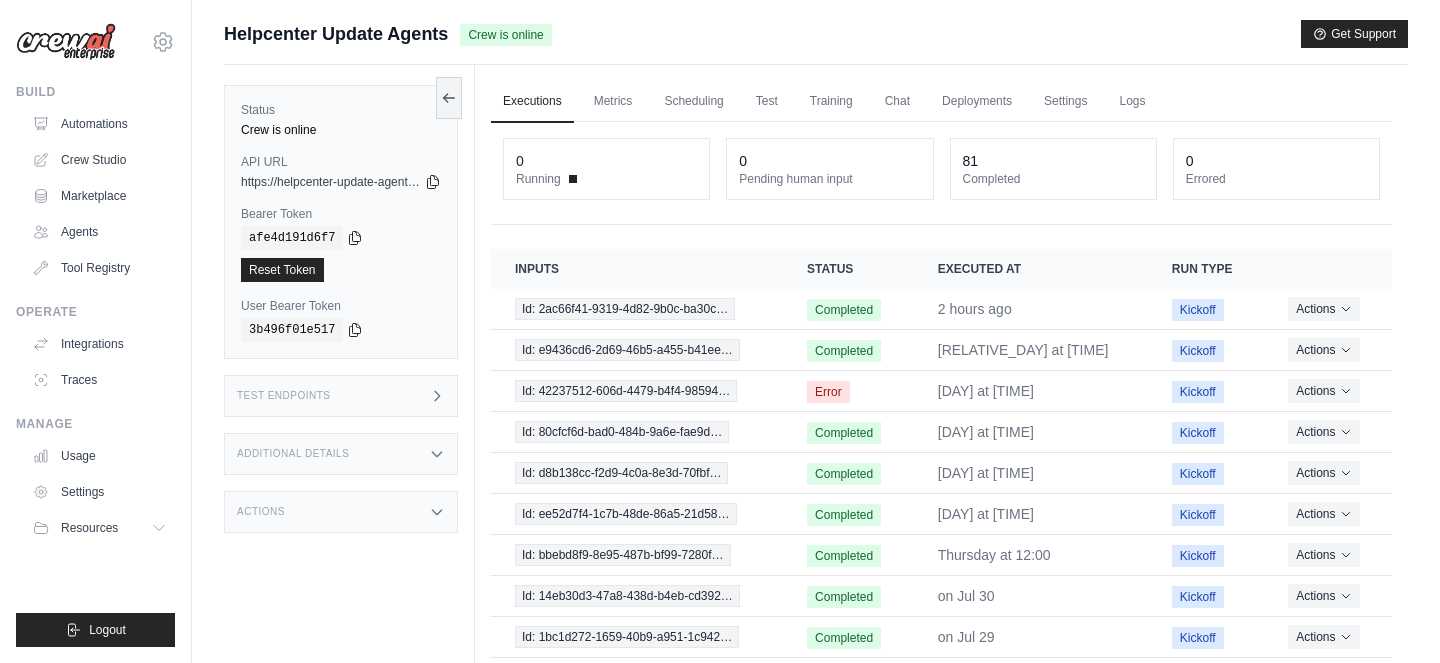 scroll, scrollTop: 0, scrollLeft: 0, axis: both 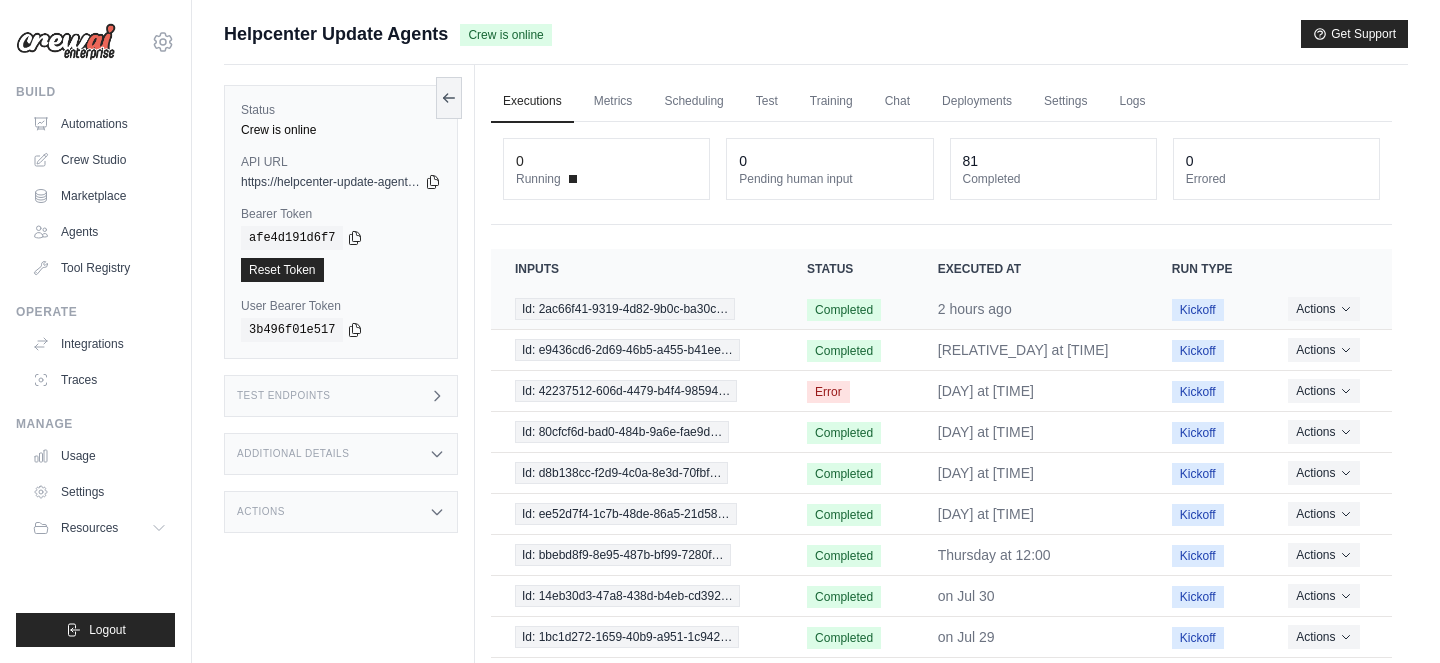 click on "Completed" at bounding box center (848, 309) 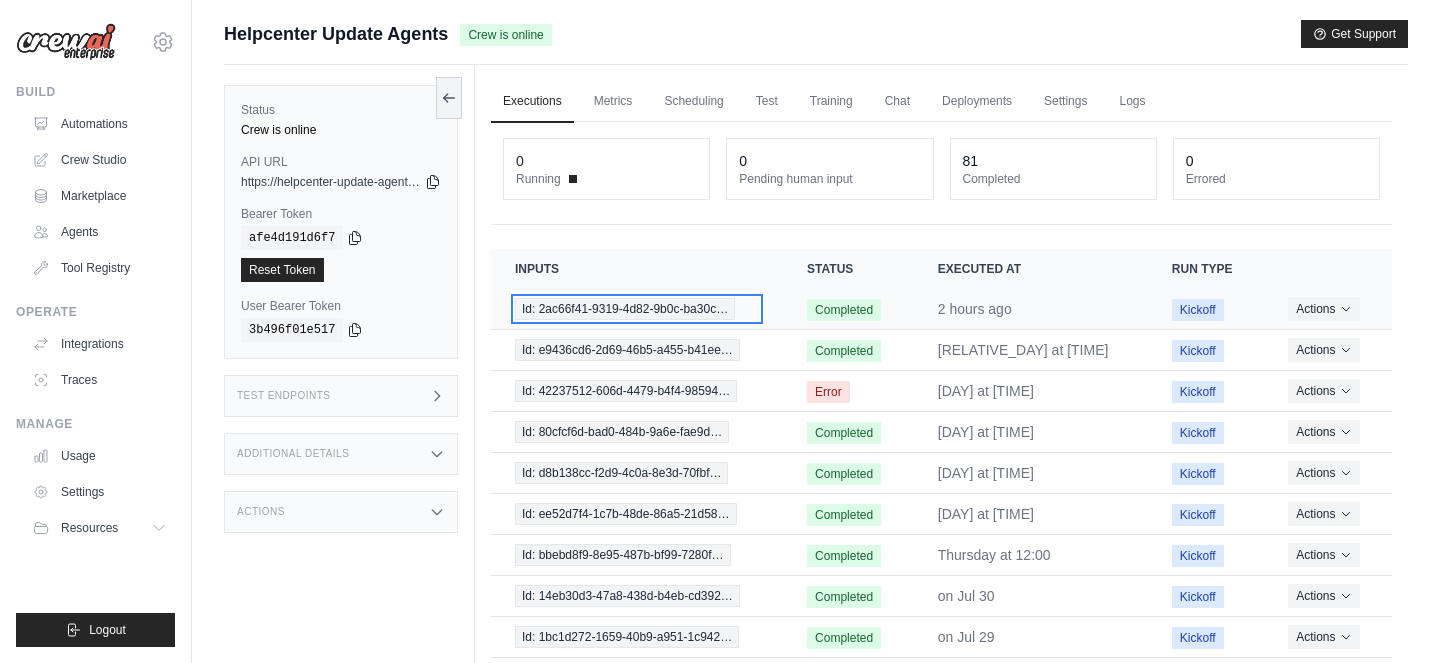 click on "Id:
2ac66f41-9319-4d82-9b0c-ba30c…" at bounding box center [625, 309] 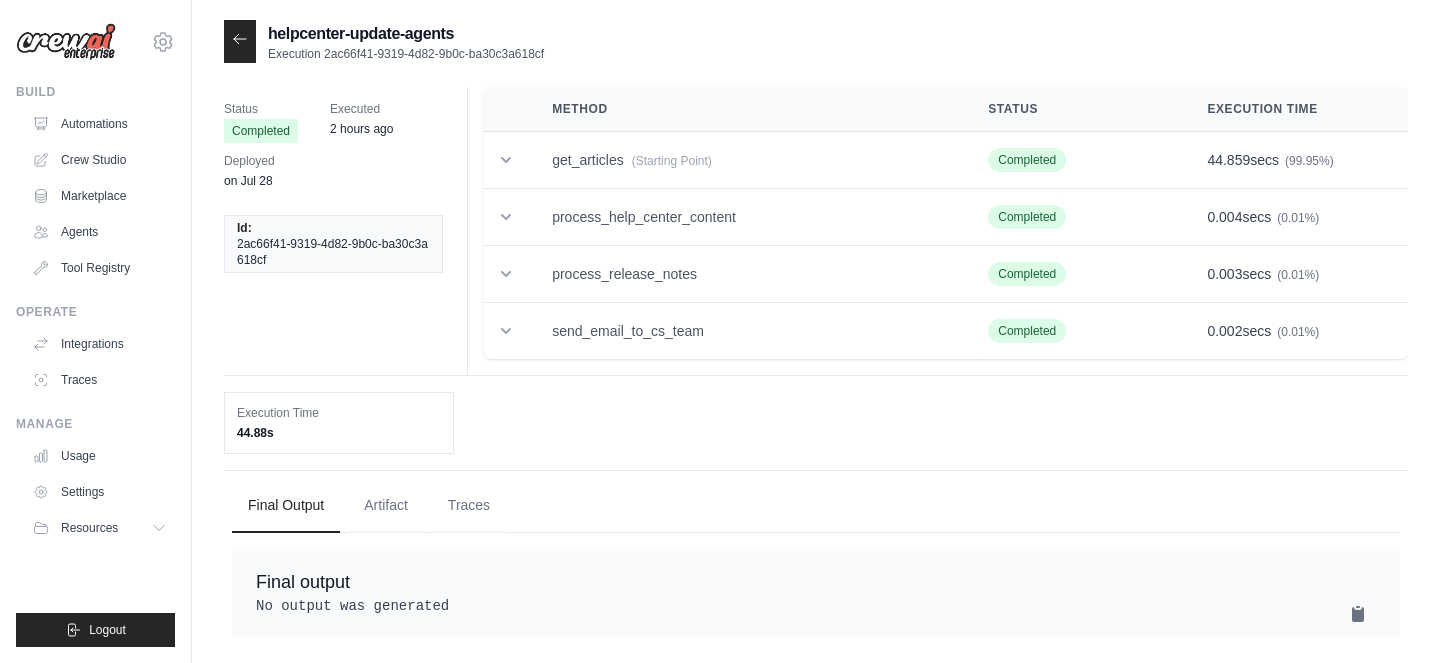 scroll, scrollTop: 0, scrollLeft: 0, axis: both 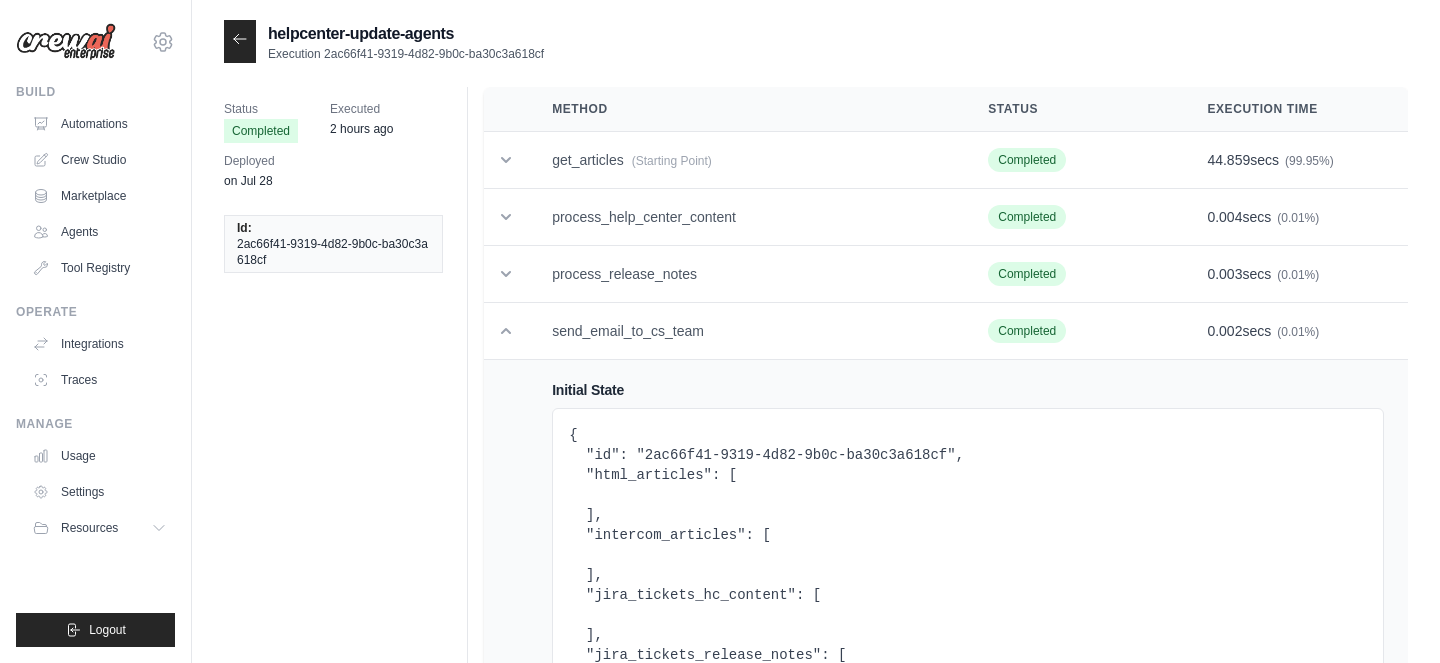 click on "send_email_to_cs_team" at bounding box center (746, 331) 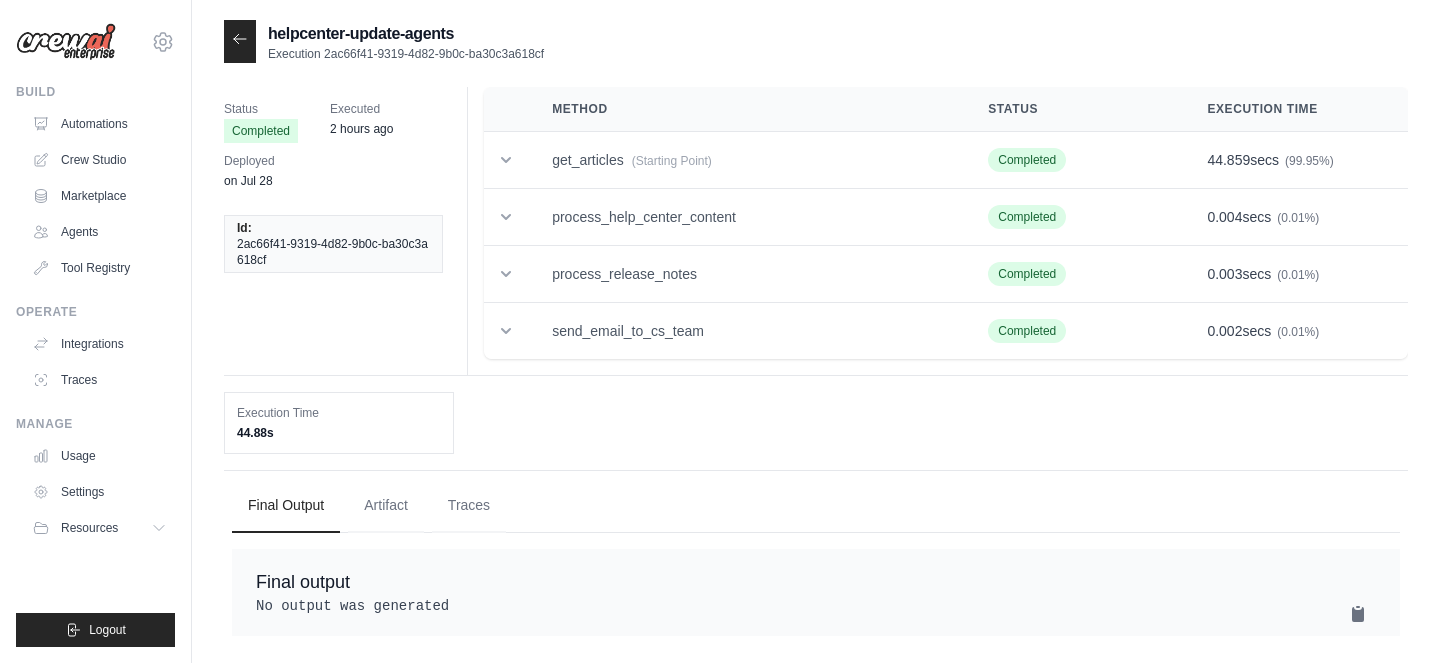 scroll, scrollTop: 40, scrollLeft: 0, axis: vertical 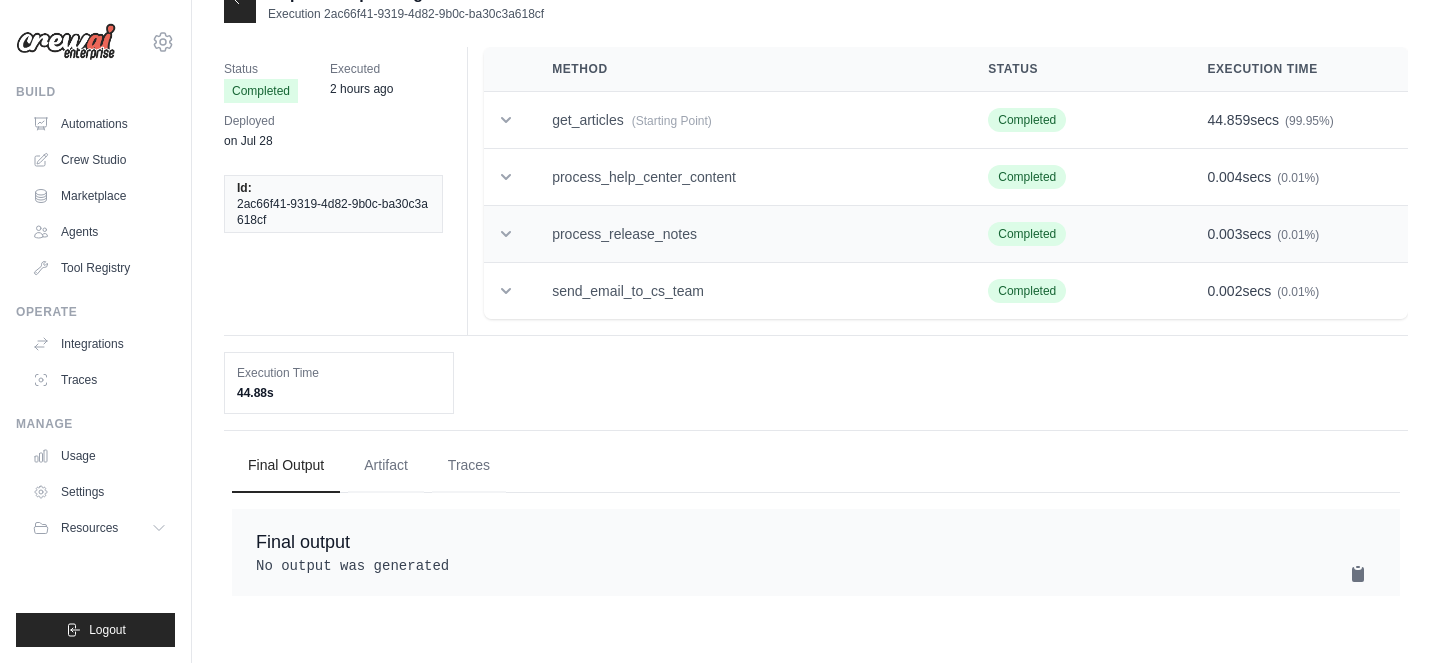 click on "process_release_notes" at bounding box center (746, 234) 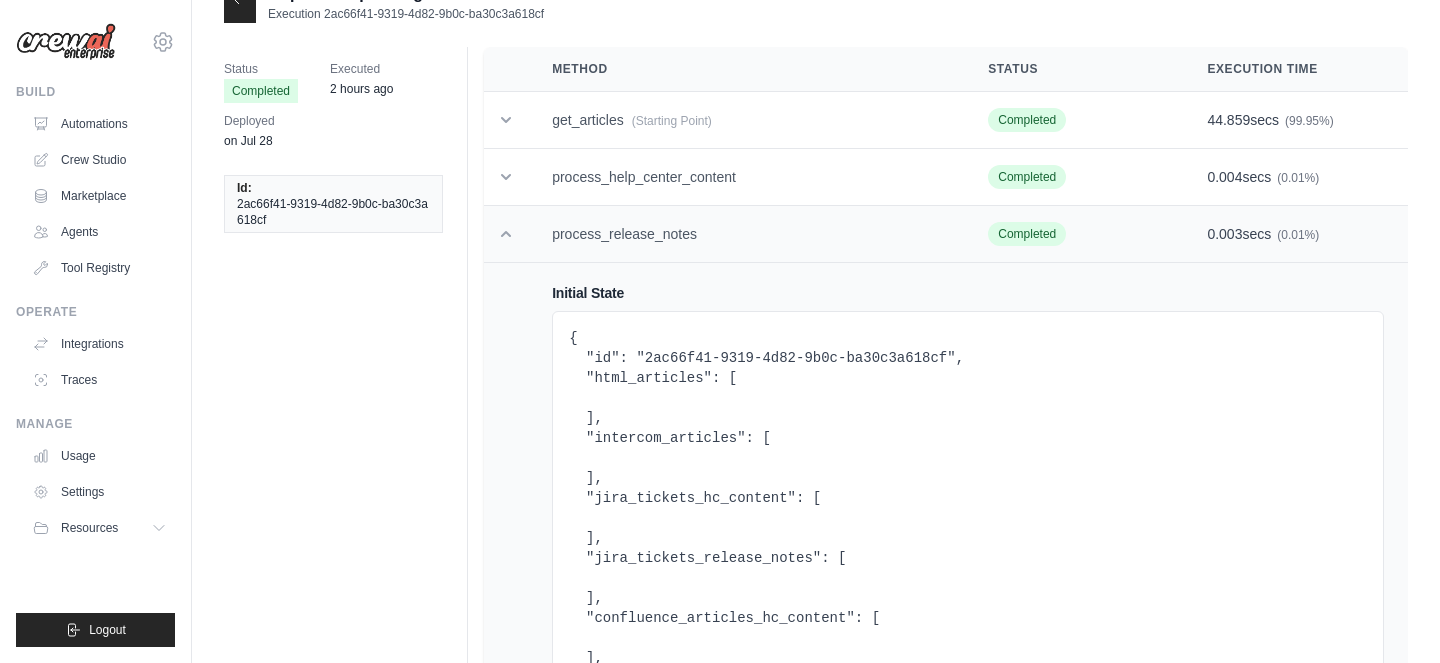 click on "process_release_notes" at bounding box center [746, 234] 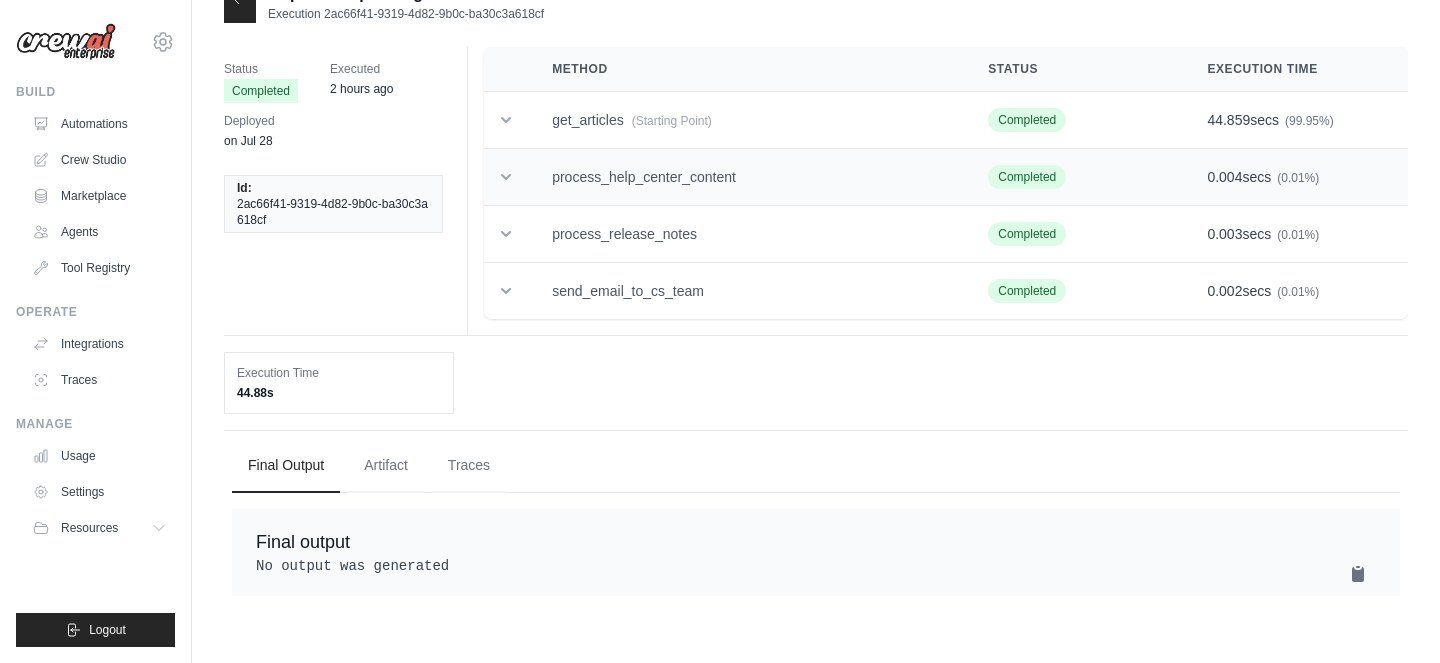 click on "process_help_center_content" at bounding box center [746, 177] 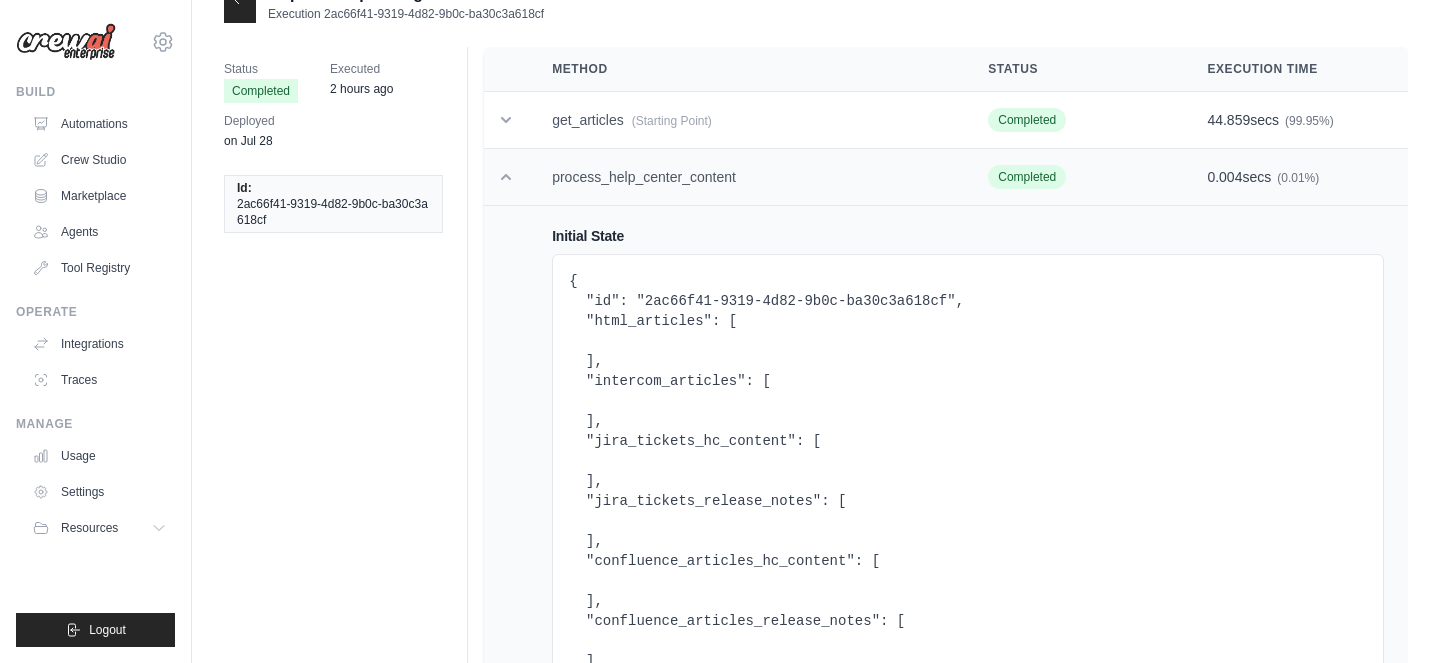 click on "process_help_center_content" at bounding box center (746, 177) 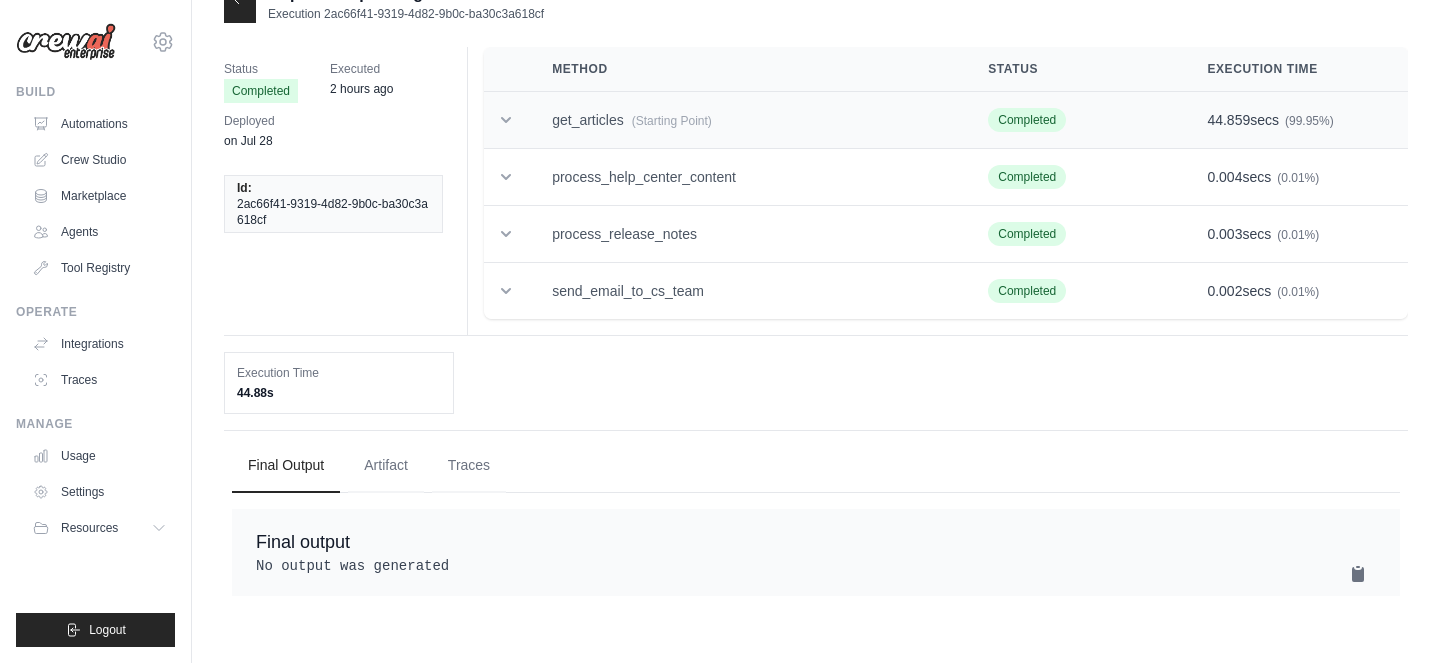 click on "(Starting Point)" at bounding box center (672, 121) 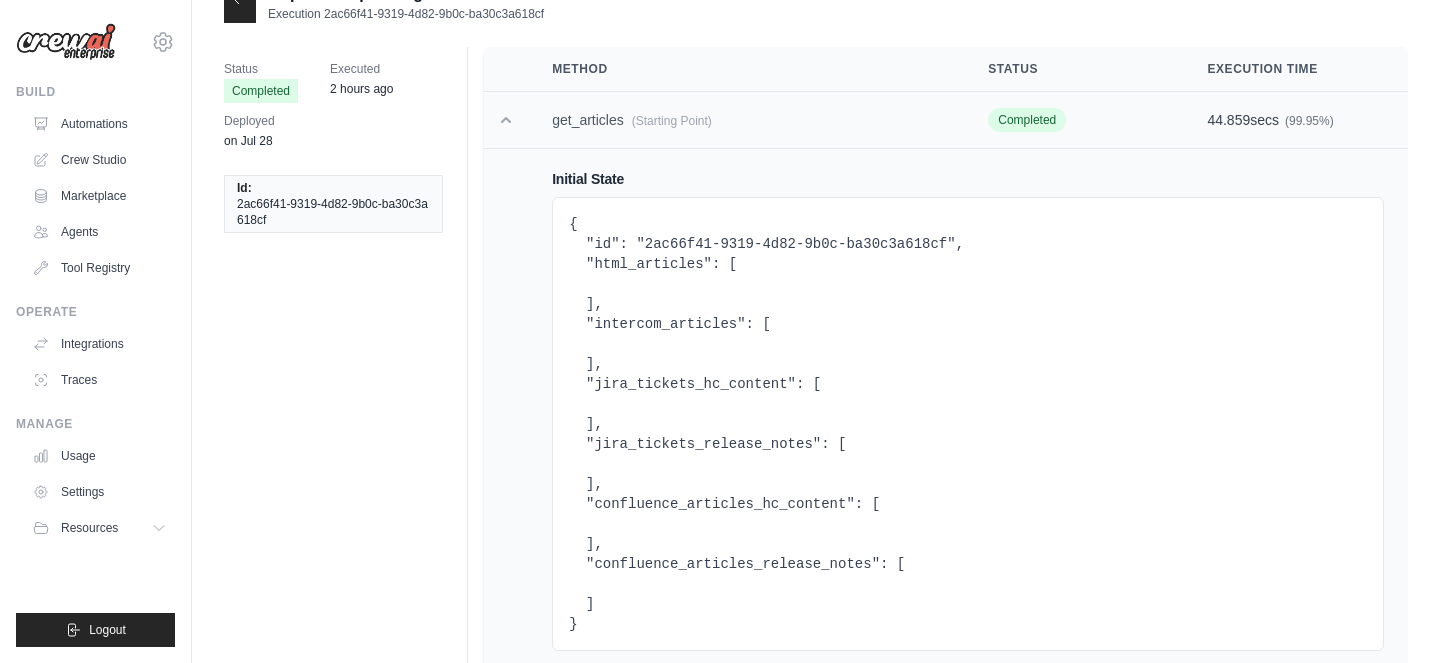 click on "(Starting Point)" at bounding box center [672, 121] 